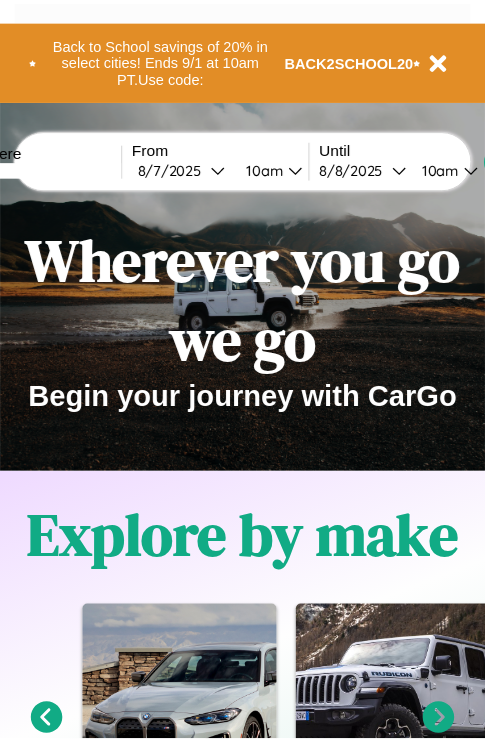 scroll, scrollTop: 0, scrollLeft: 0, axis: both 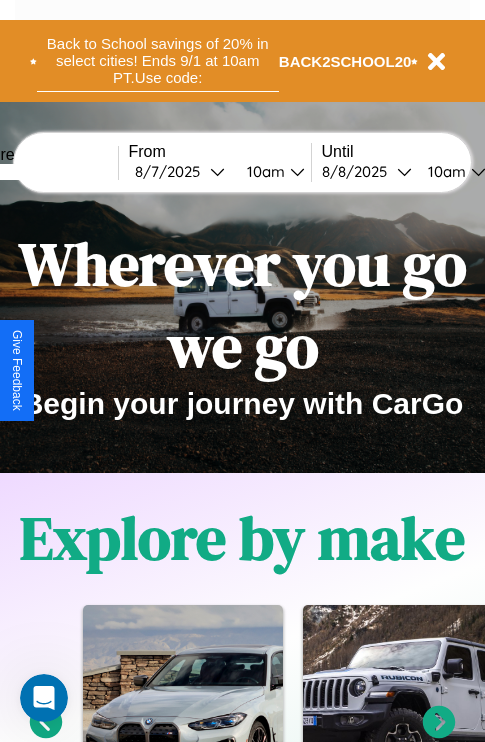 click on "Back to School savings of 20% in select cities! Ends 9/1 at 10am PT.  Use code:" at bounding box center [158, 61] 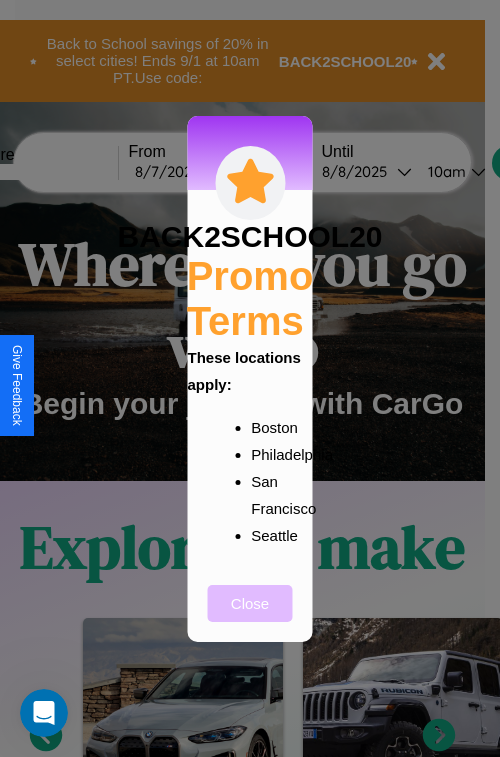 click on "Close" at bounding box center [250, 603] 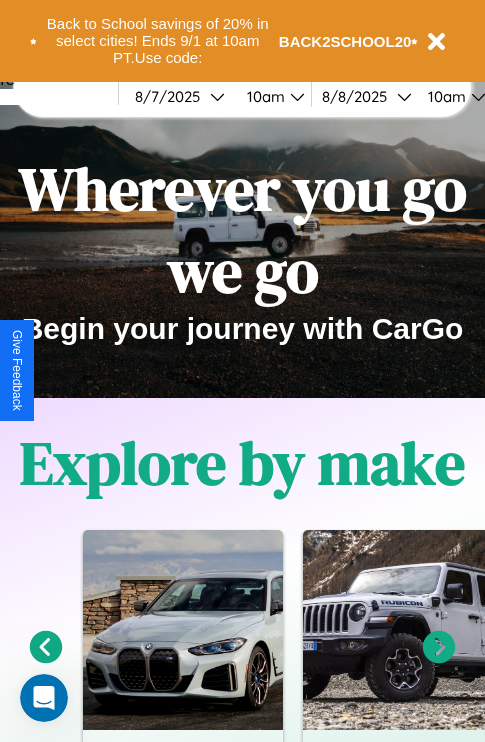 scroll, scrollTop: 308, scrollLeft: 0, axis: vertical 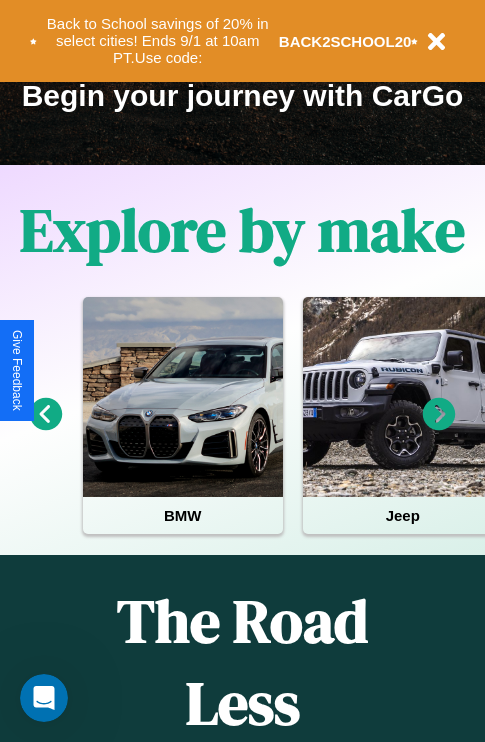 click 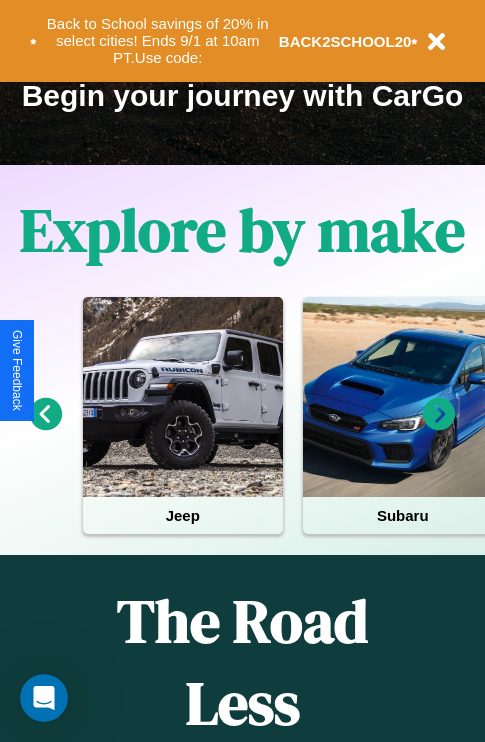 click 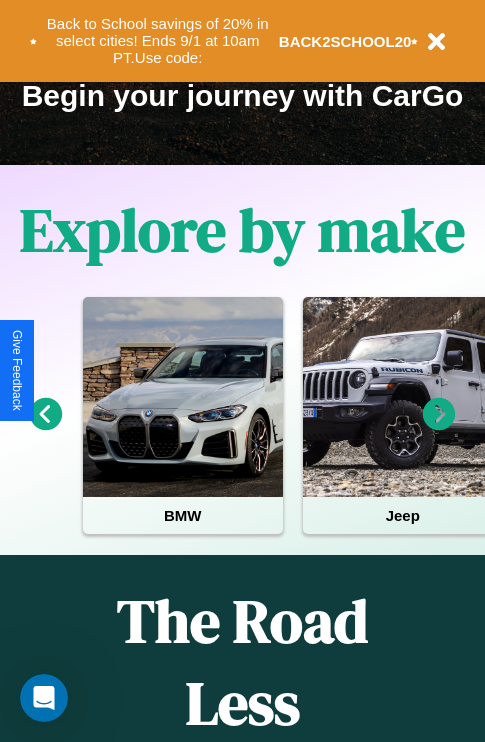 click 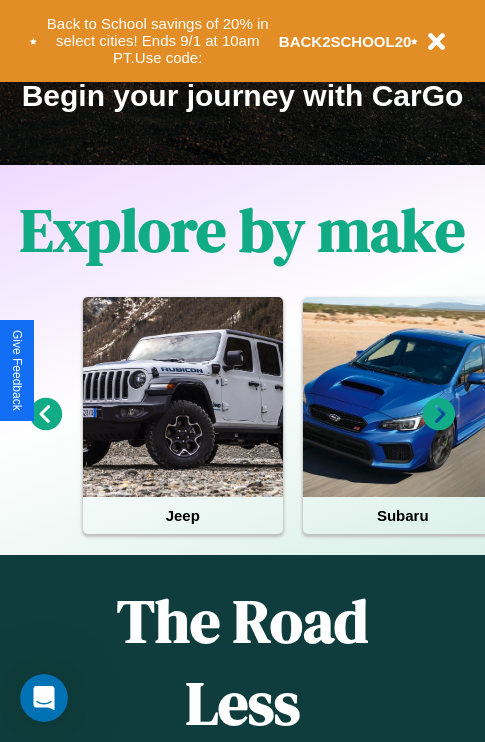 click 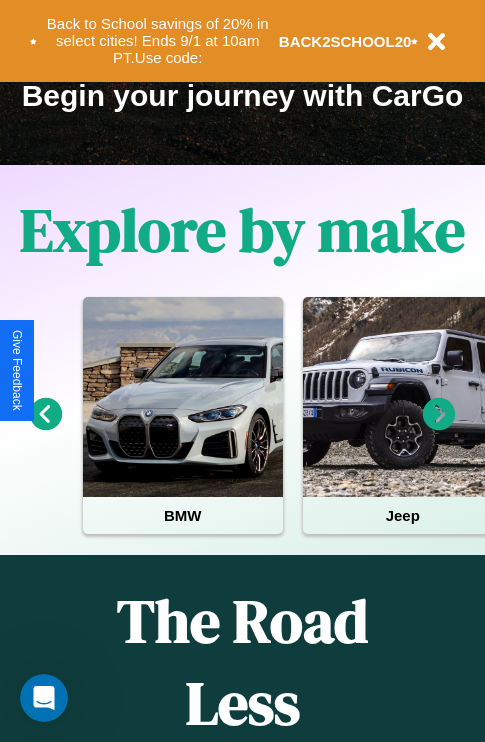click 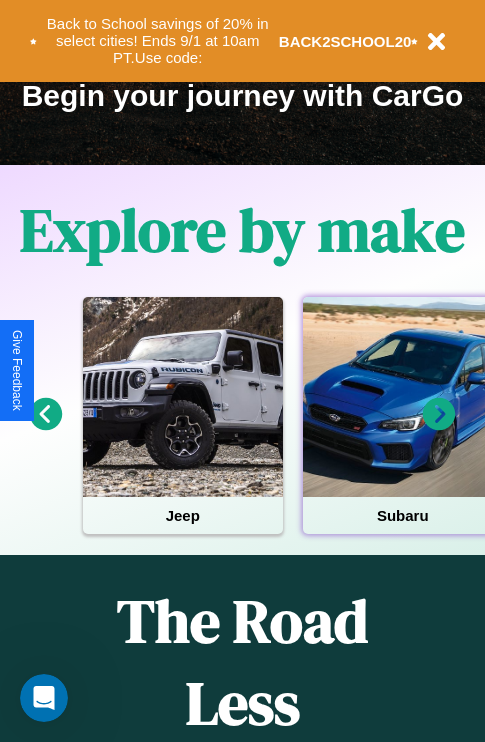 click at bounding box center [403, 397] 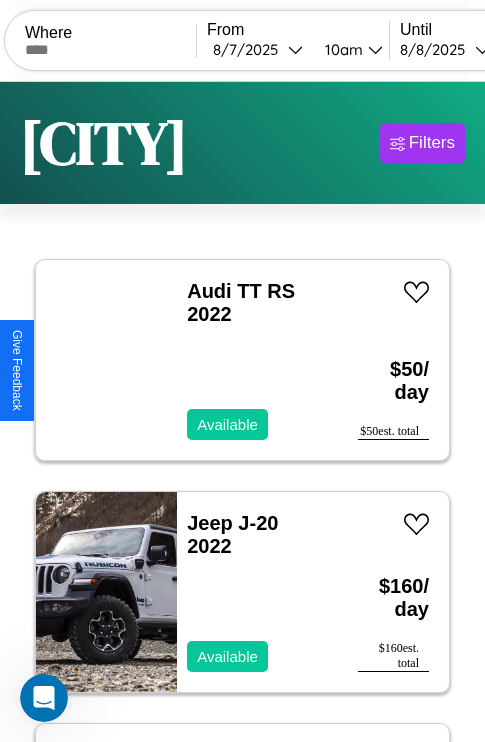 scroll, scrollTop: 94, scrollLeft: 0, axis: vertical 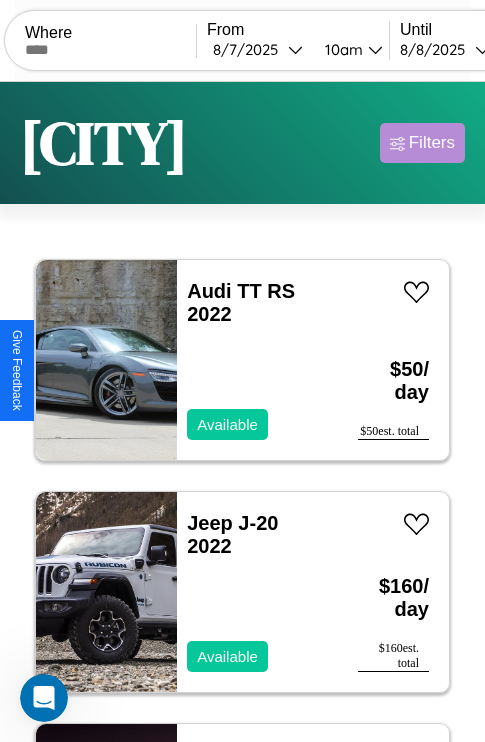 click on "Filters" at bounding box center [432, 143] 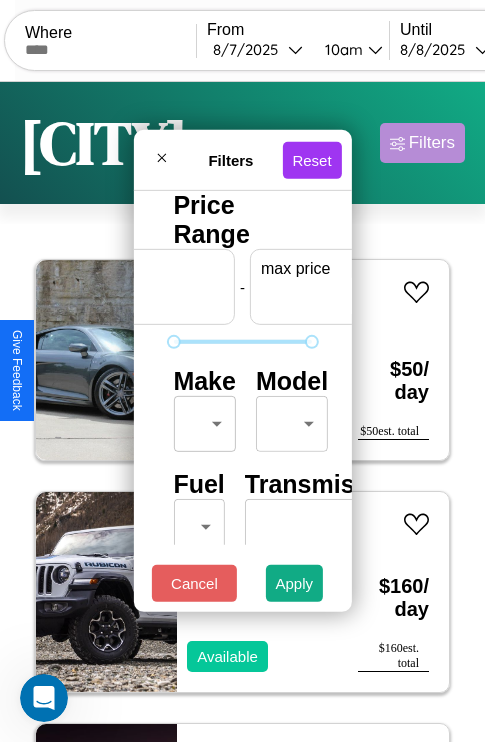 scroll, scrollTop: 0, scrollLeft: 124, axis: horizontal 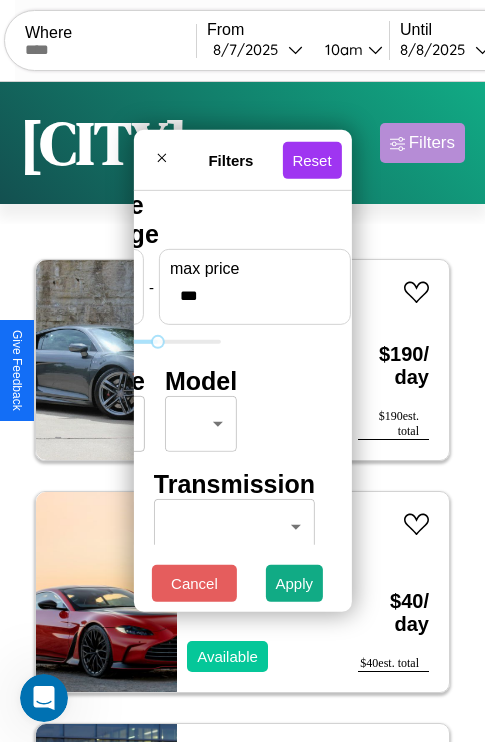 type on "***" 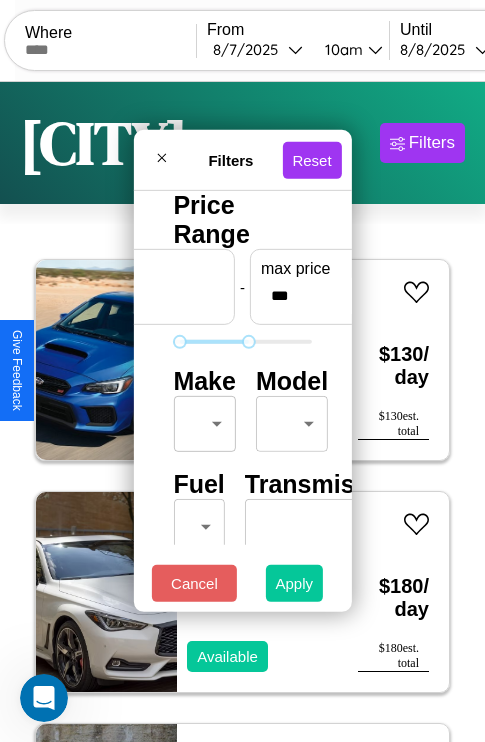 type on "**" 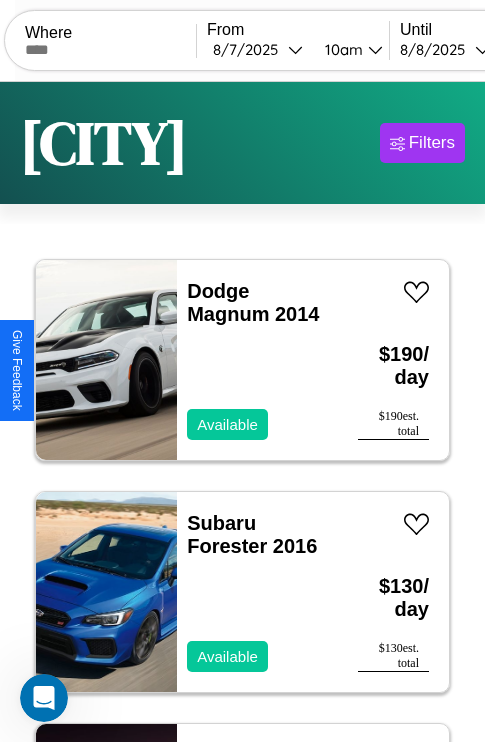 scroll, scrollTop: 79, scrollLeft: 0, axis: vertical 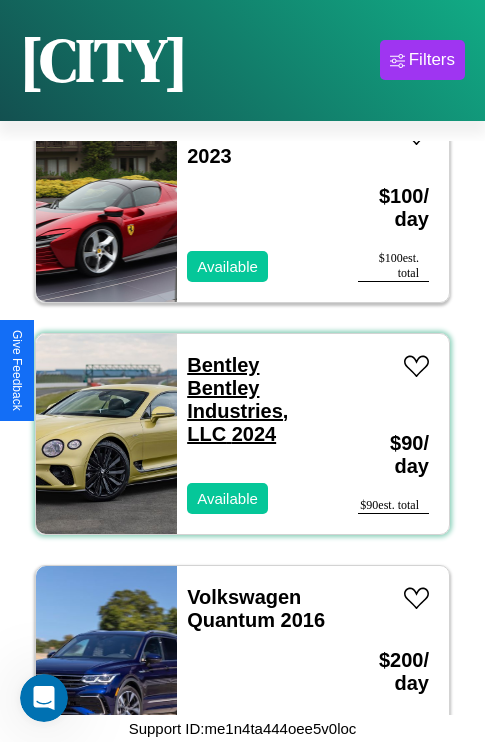 click on "Bentley   Bentley Industries, LLC   2024" at bounding box center [237, 399] 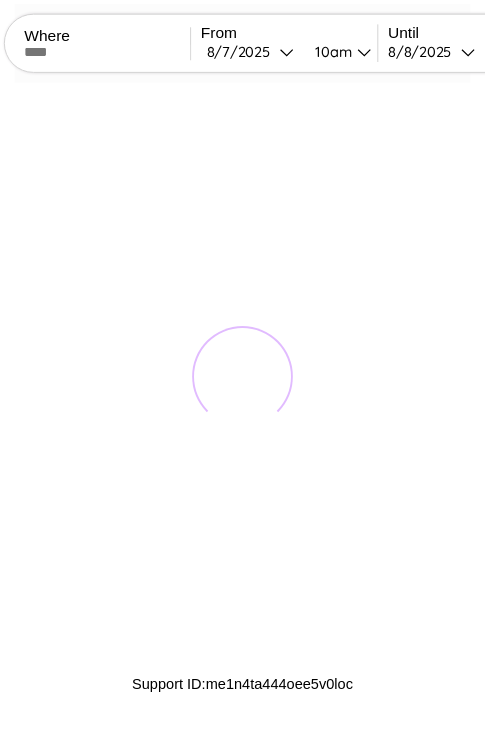 scroll, scrollTop: 0, scrollLeft: 0, axis: both 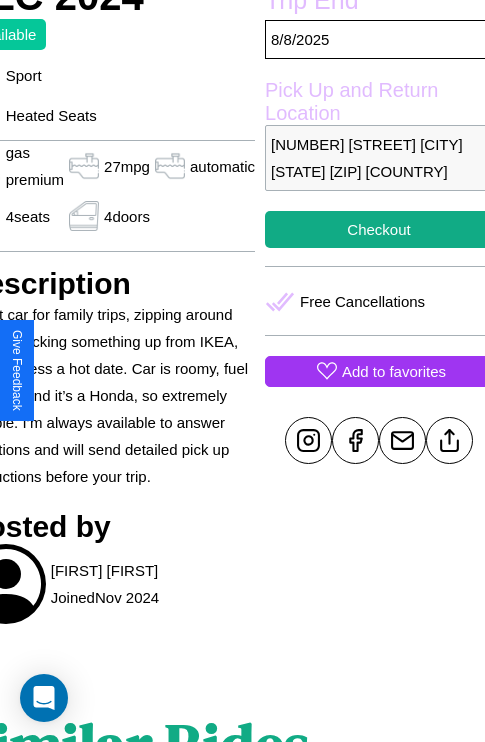 click on "90  x  1  days $ 90 Trip Start 8 / 7 / 2025 Trip End 8 / 8 / 2025 Pick Up and Return Location 8515 Union Street  Dallas Texas 84895 United States Checkout Free Cancellations Add to favorites" at bounding box center [379, 239] 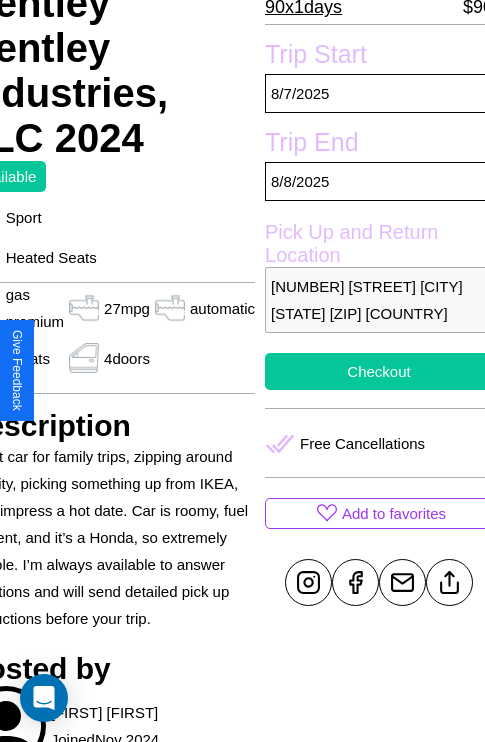 click on "Checkout" at bounding box center [379, 371] 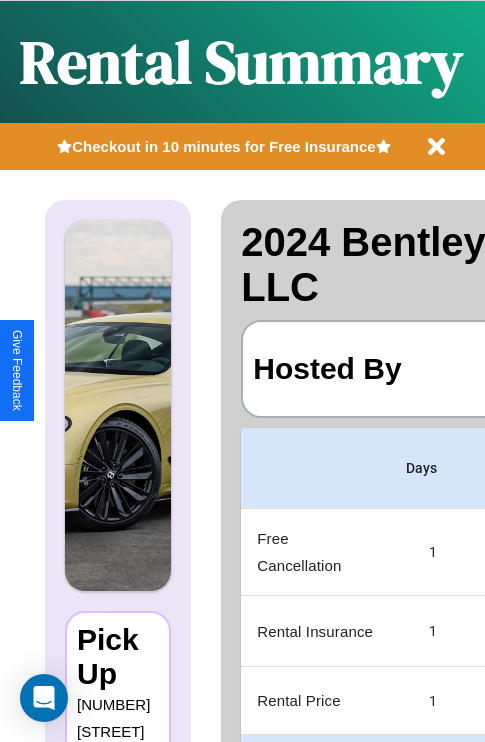 scroll, scrollTop: 0, scrollLeft: 378, axis: horizontal 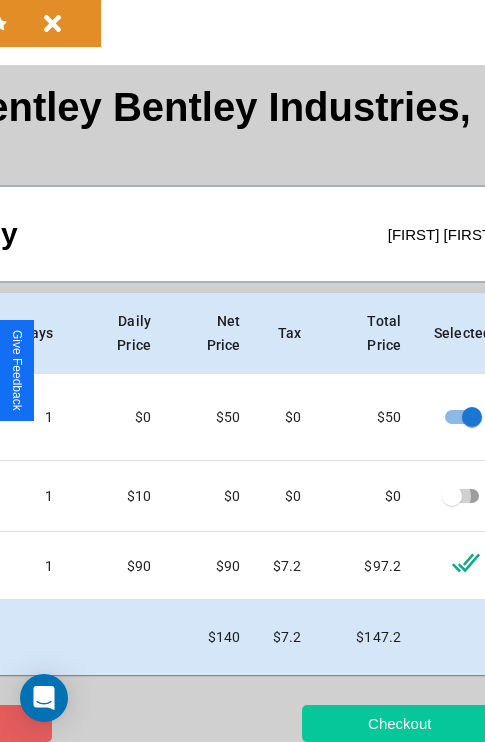 click on "Checkout" at bounding box center (399, 723) 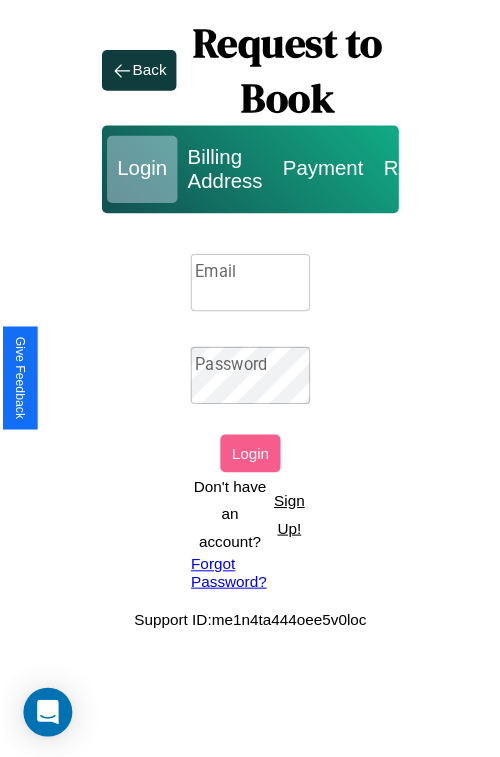 scroll, scrollTop: 0, scrollLeft: 0, axis: both 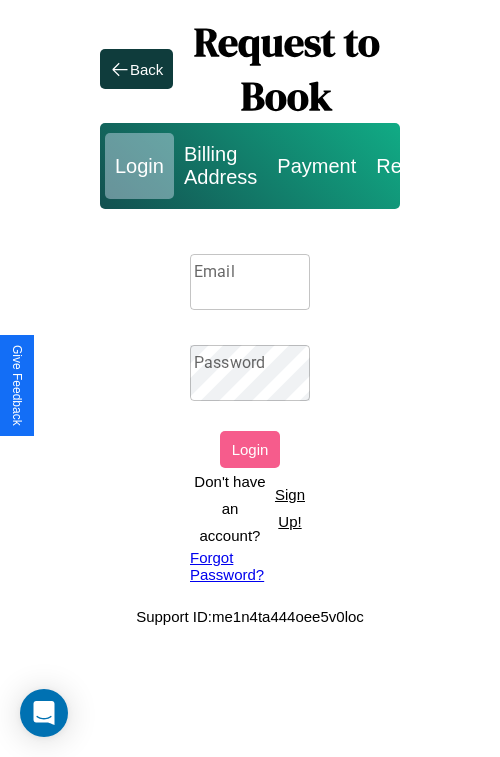 click on "Sign Up!" at bounding box center (290, 508) 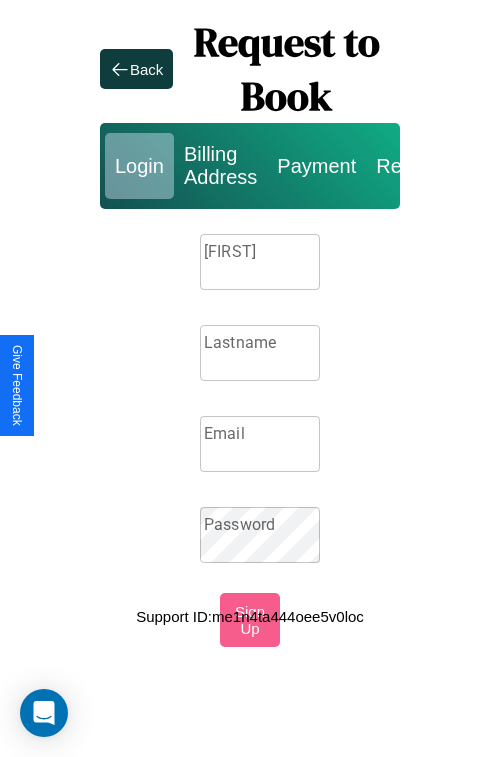 click on "Firstname" at bounding box center [260, 262] 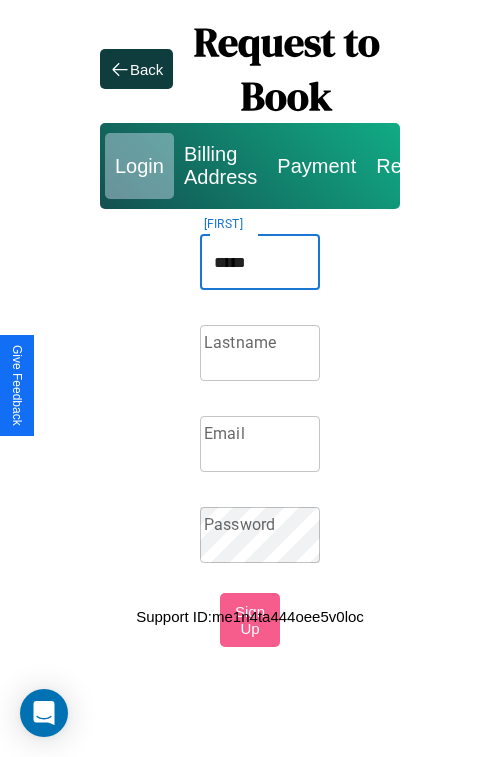 type on "*****" 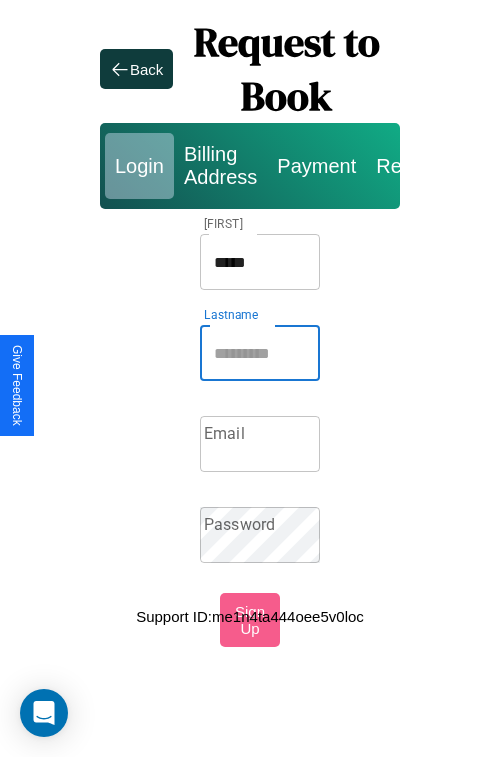 click on "Lastname" at bounding box center (260, 353) 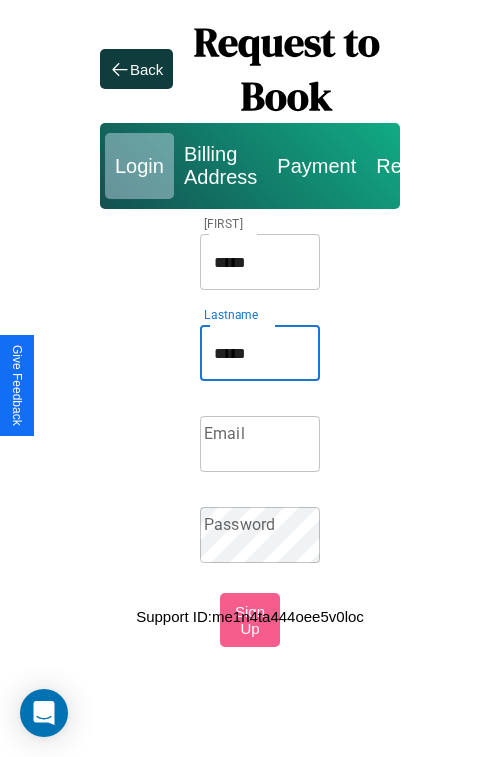 type on "*****" 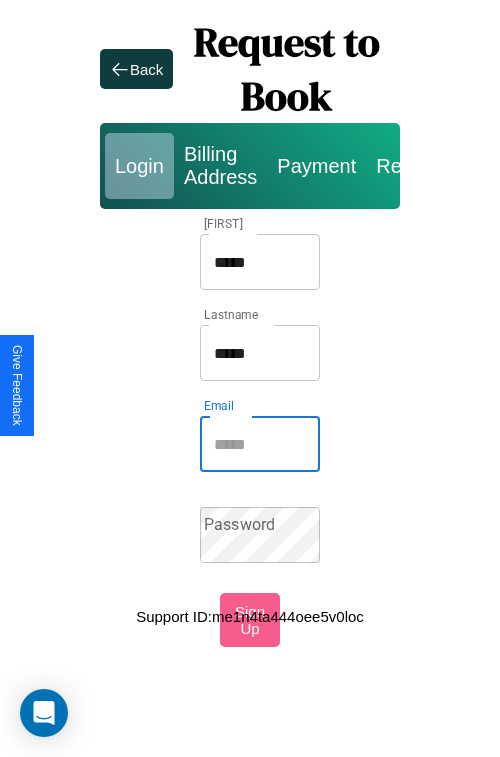 click on "Email" at bounding box center (260, 444) 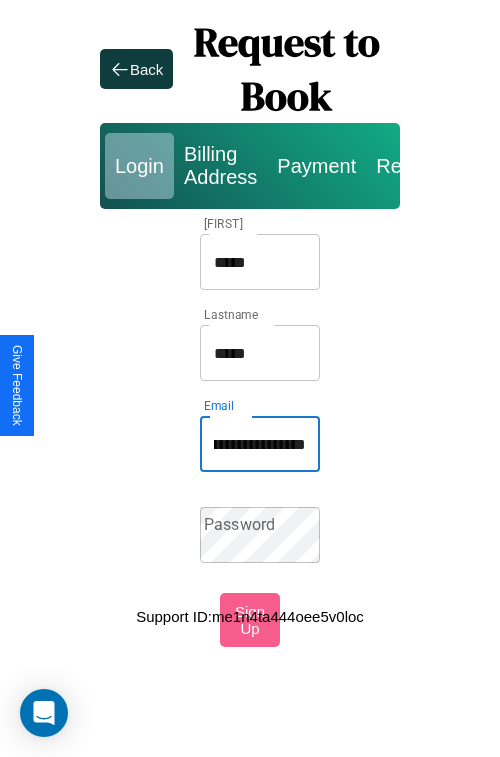 scroll, scrollTop: 0, scrollLeft: 61, axis: horizontal 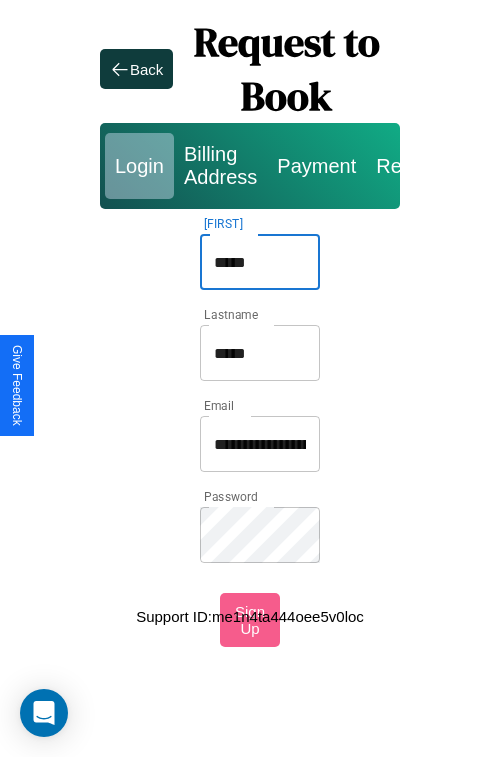 click on "*****" at bounding box center (260, 262) 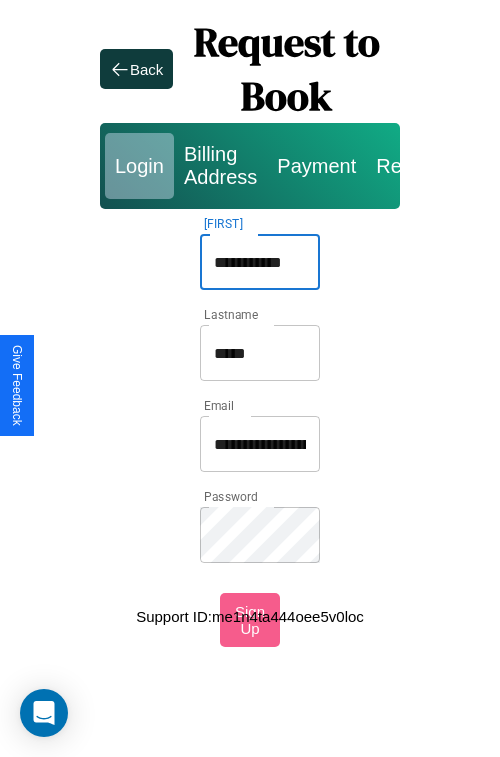 type on "**********" 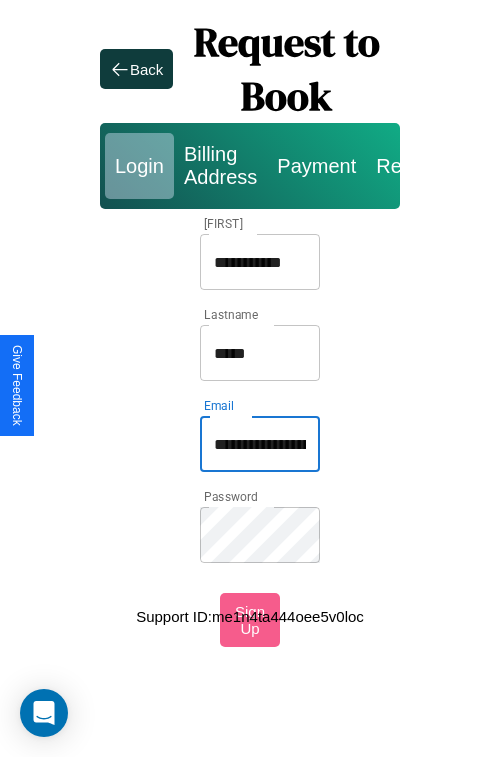 click on "**********" at bounding box center [260, 444] 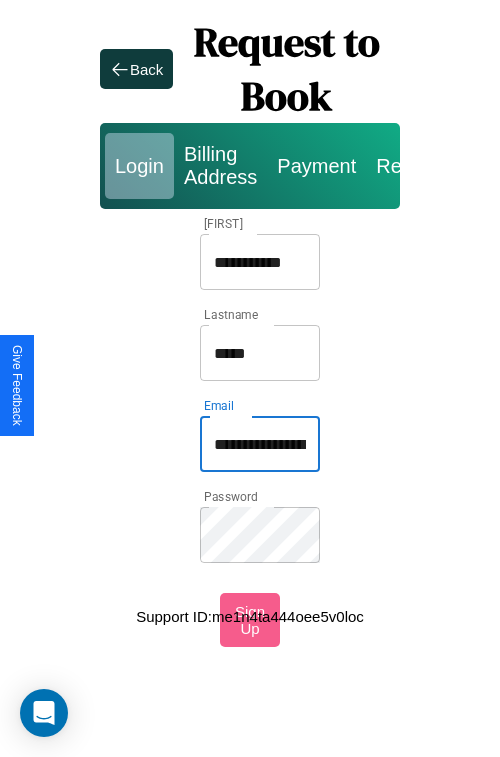 type on "**********" 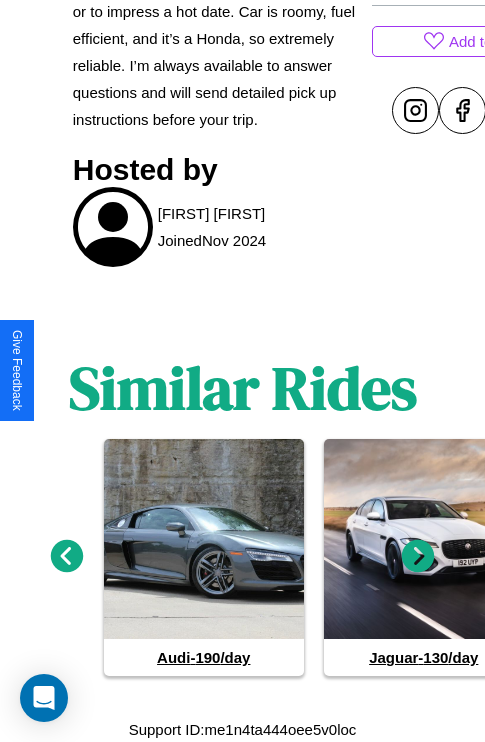 scroll, scrollTop: 878, scrollLeft: 0, axis: vertical 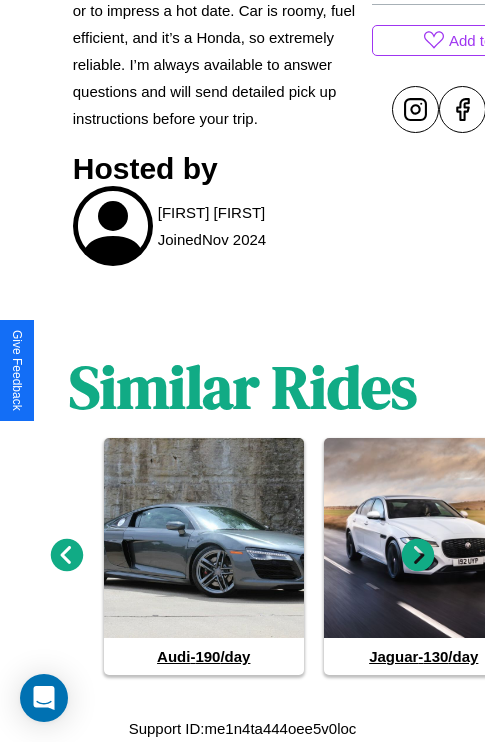 click 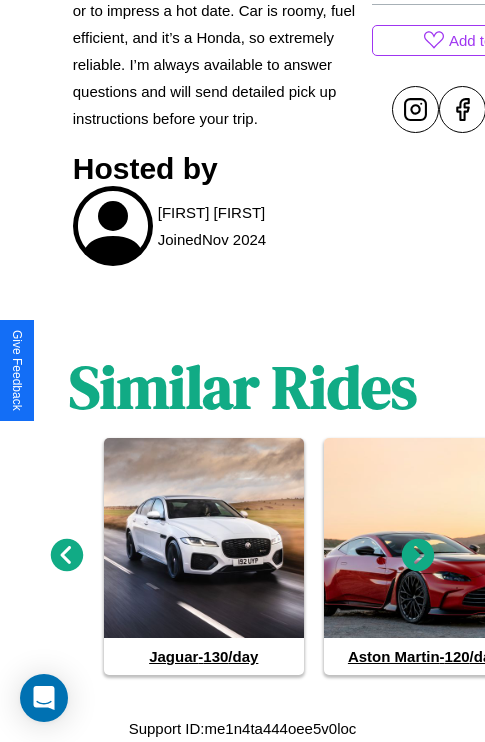 click 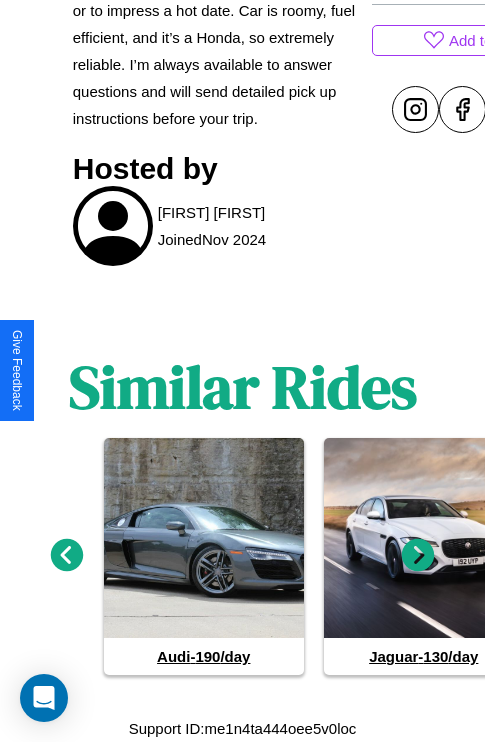 click 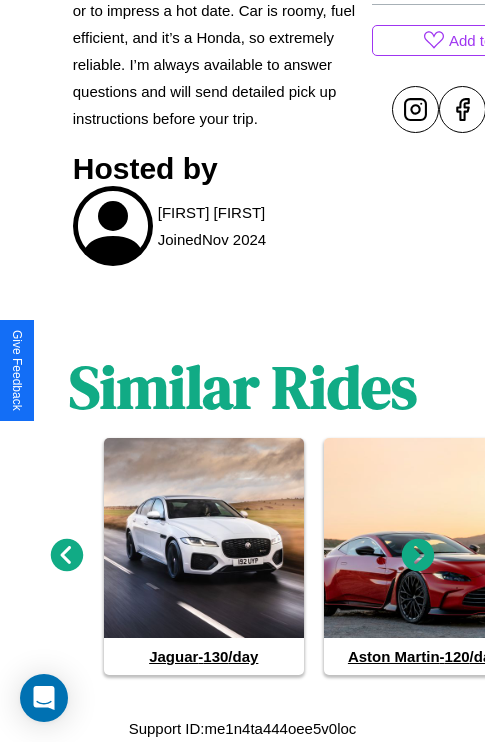 click 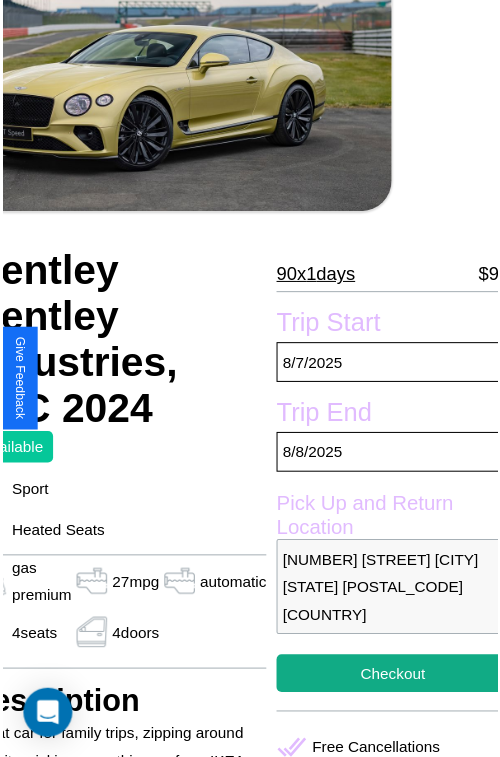 scroll, scrollTop: 100, scrollLeft: 107, axis: both 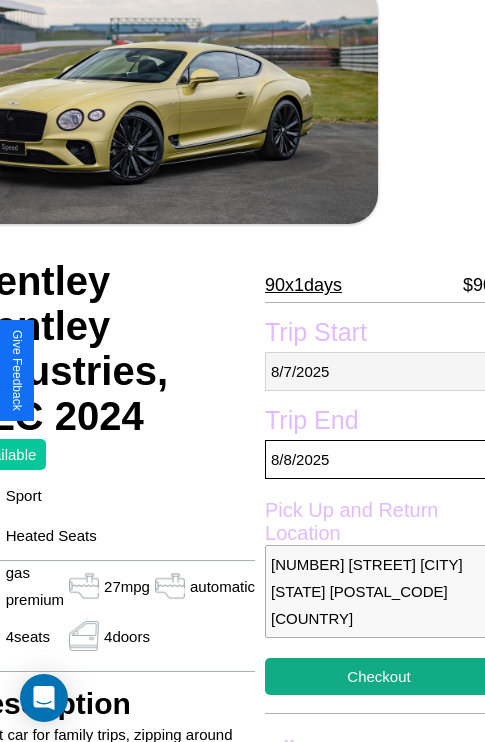 click on "8 / 7 / 2025" at bounding box center (379, 371) 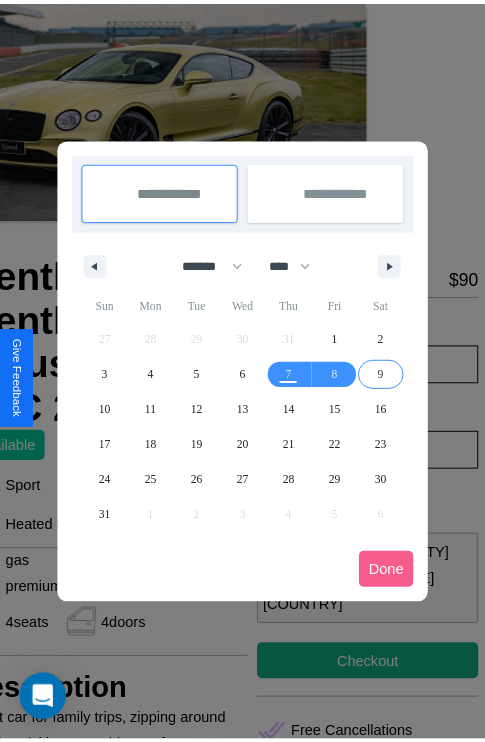 scroll, scrollTop: 0, scrollLeft: 107, axis: horizontal 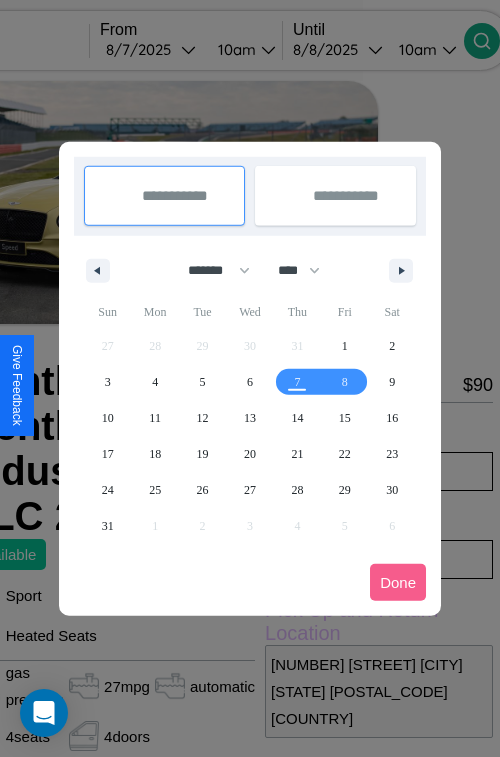 click at bounding box center (250, 378) 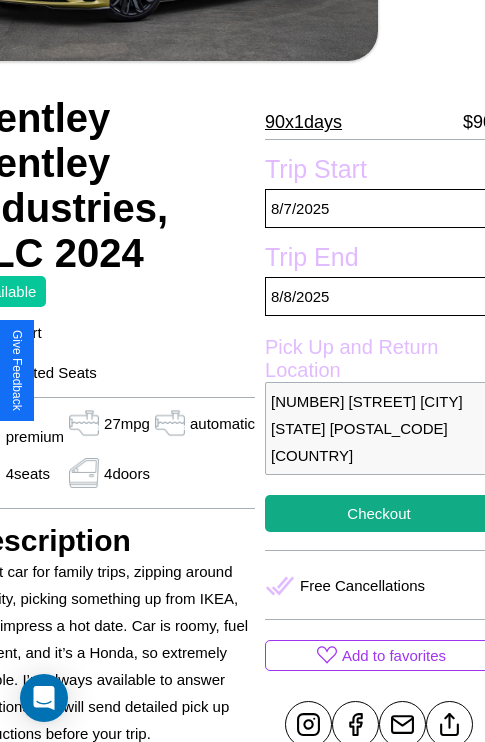 scroll, scrollTop: 378, scrollLeft: 107, axis: both 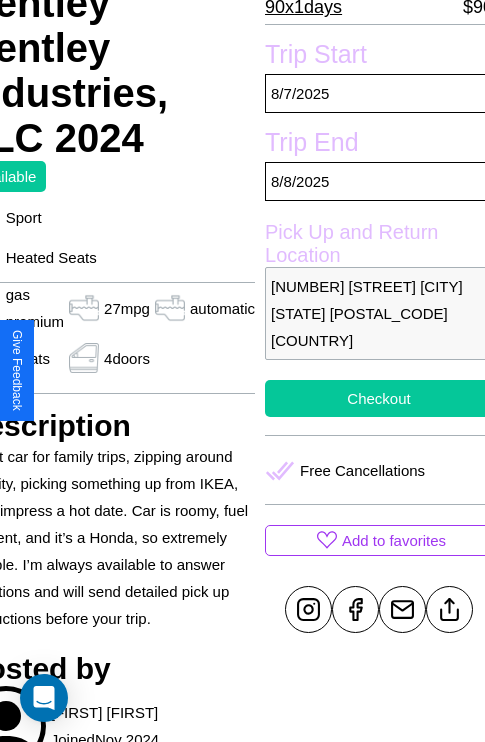 click on "Checkout" at bounding box center (379, 398) 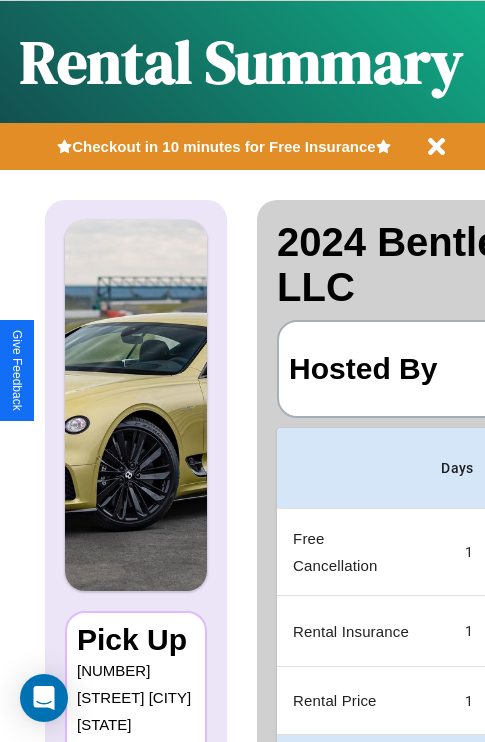scroll, scrollTop: 0, scrollLeft: 378, axis: horizontal 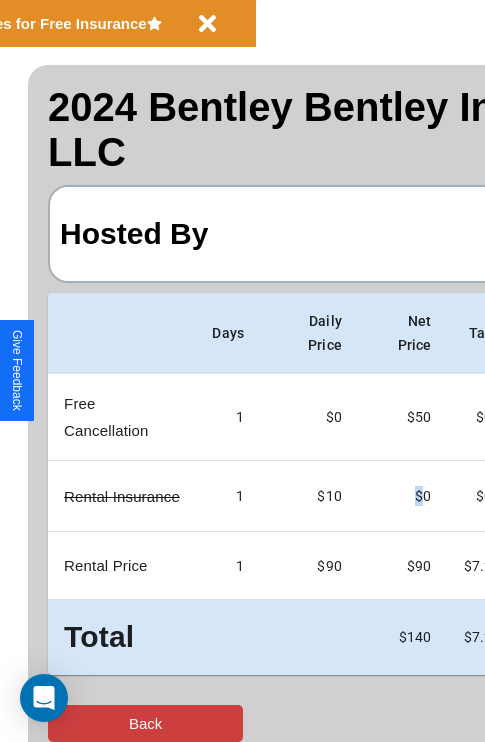 click on "Back" at bounding box center (145, 723) 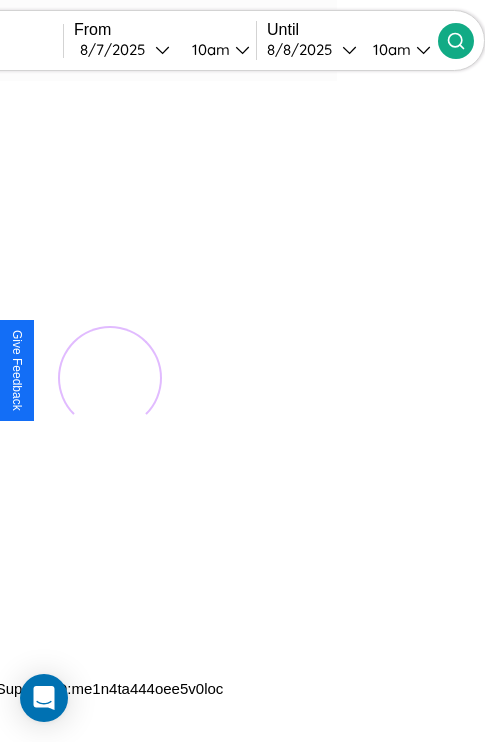 scroll, scrollTop: 0, scrollLeft: 0, axis: both 